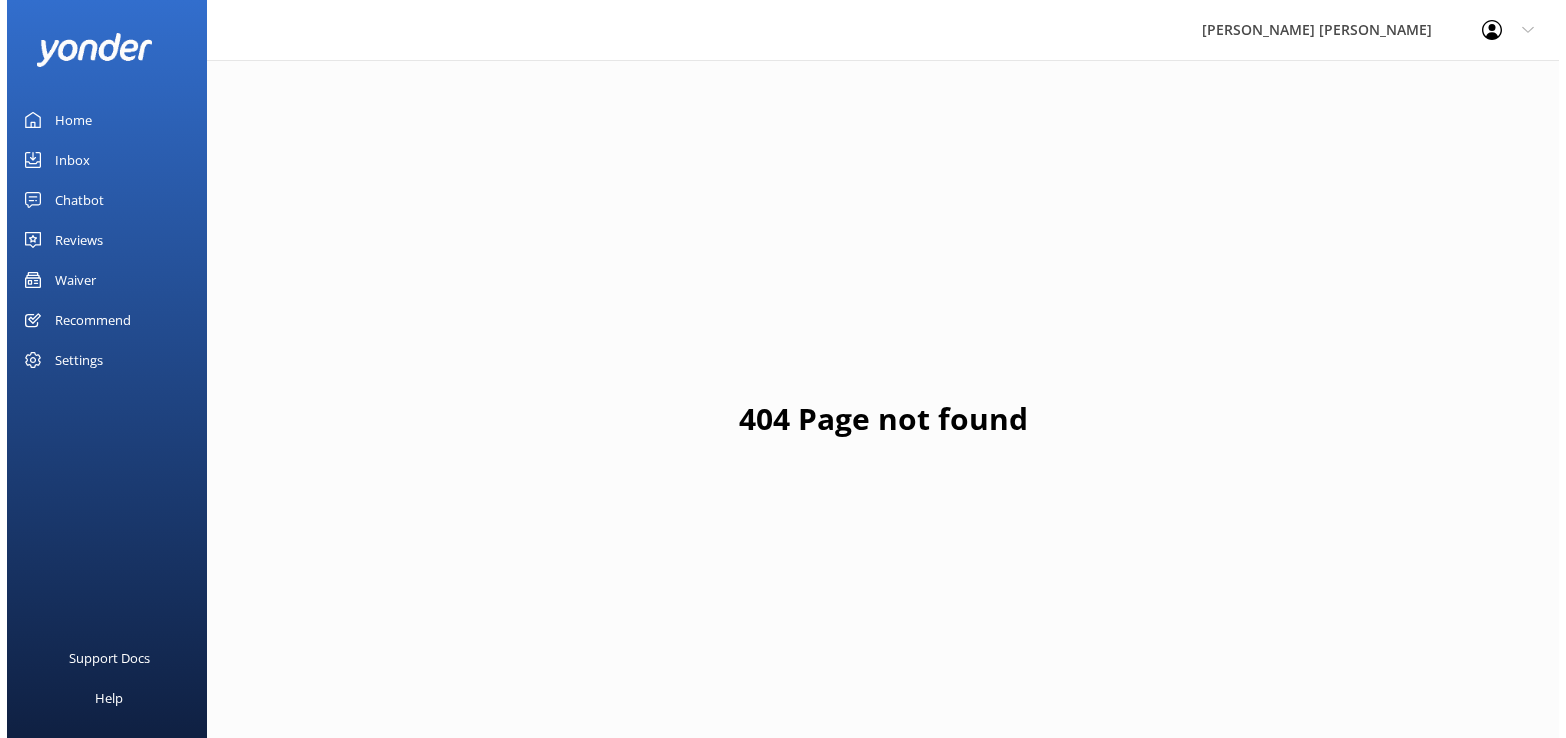 scroll, scrollTop: 0, scrollLeft: 0, axis: both 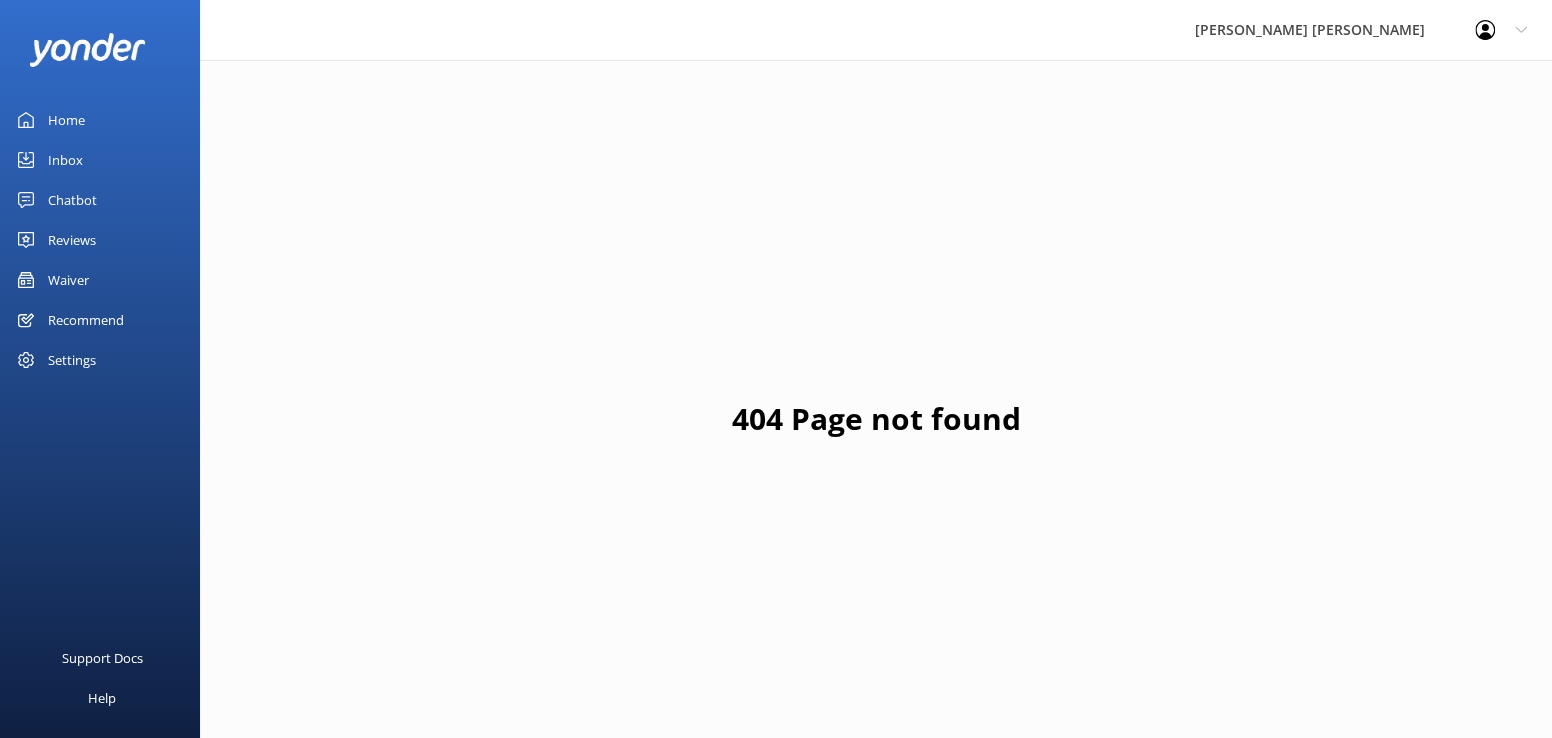 click on "Inbox" at bounding box center [65, 160] 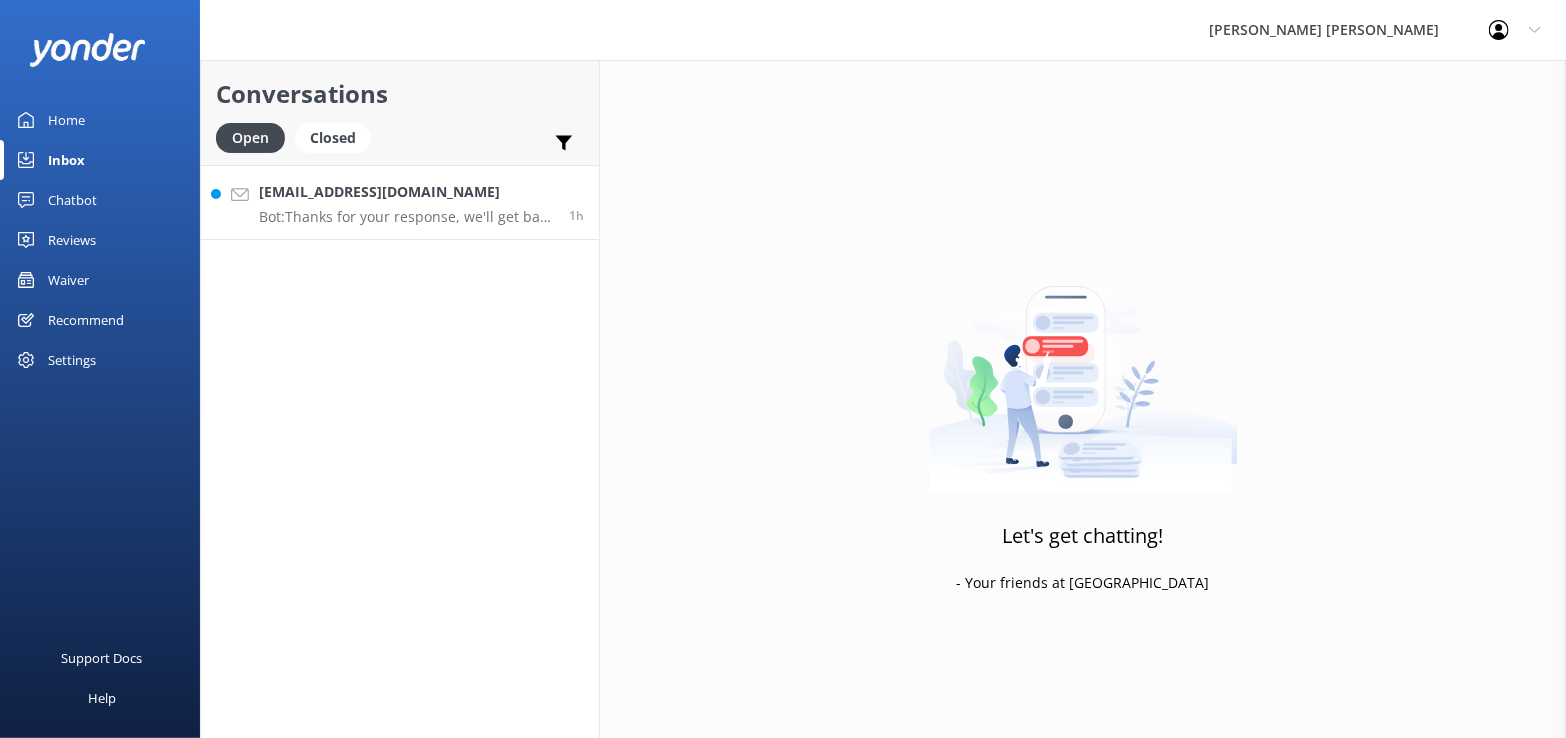 click on "[EMAIL_ADDRESS][DOMAIN_NAME] Bot:  Thanks for your response, we'll get back to you as soon as we can during opening hours. 1h" at bounding box center [400, 202] 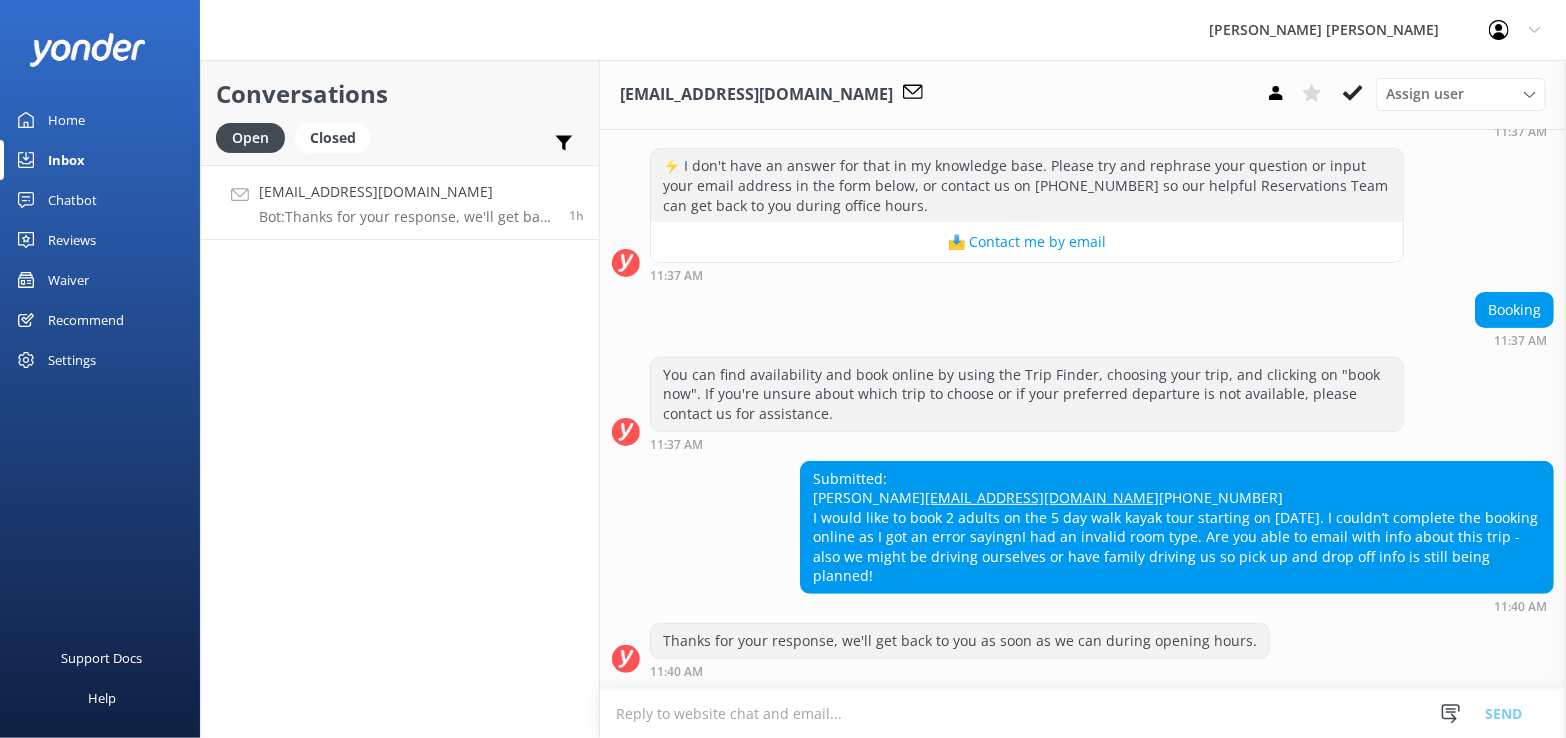 scroll, scrollTop: 300, scrollLeft: 0, axis: vertical 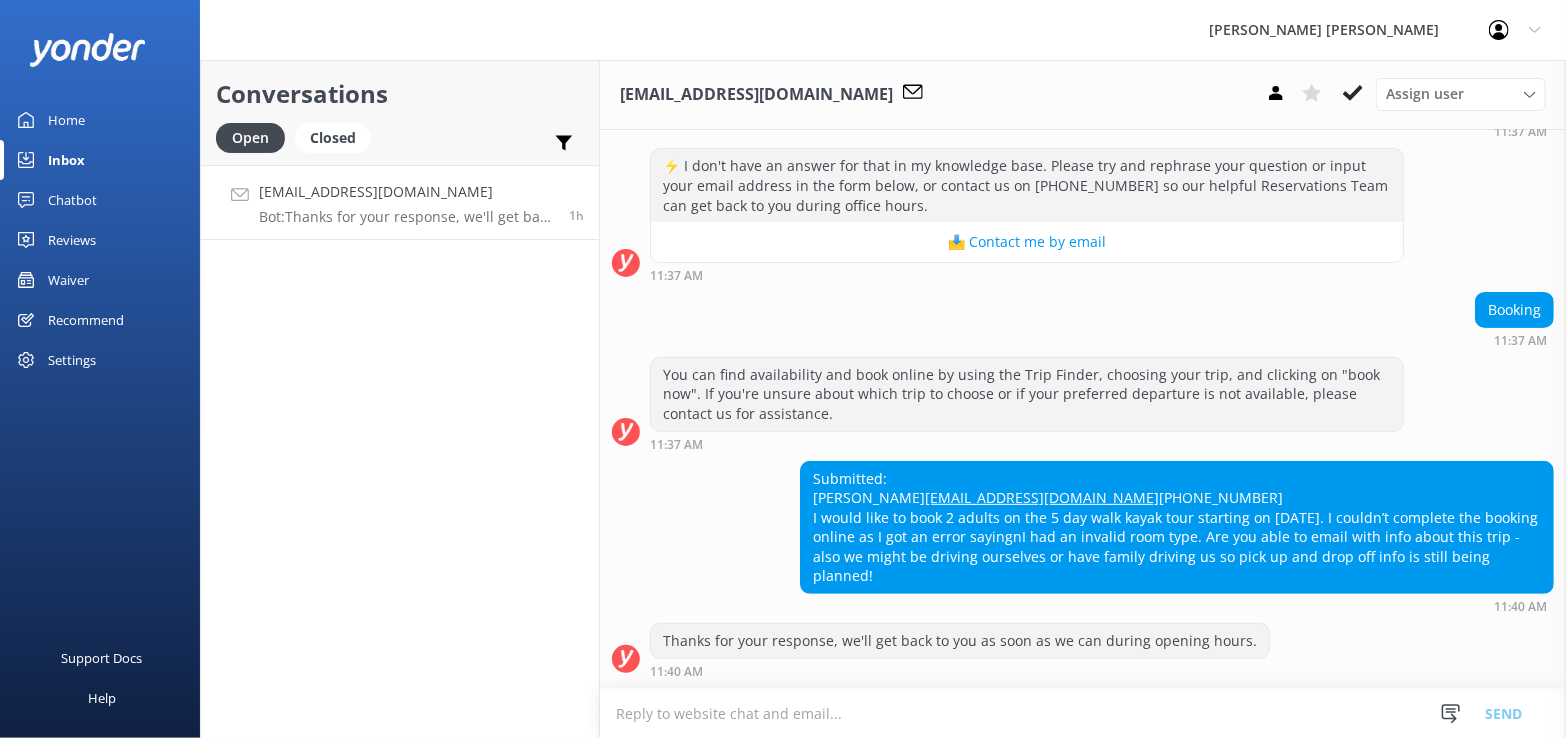 click at bounding box center [1083, 713] 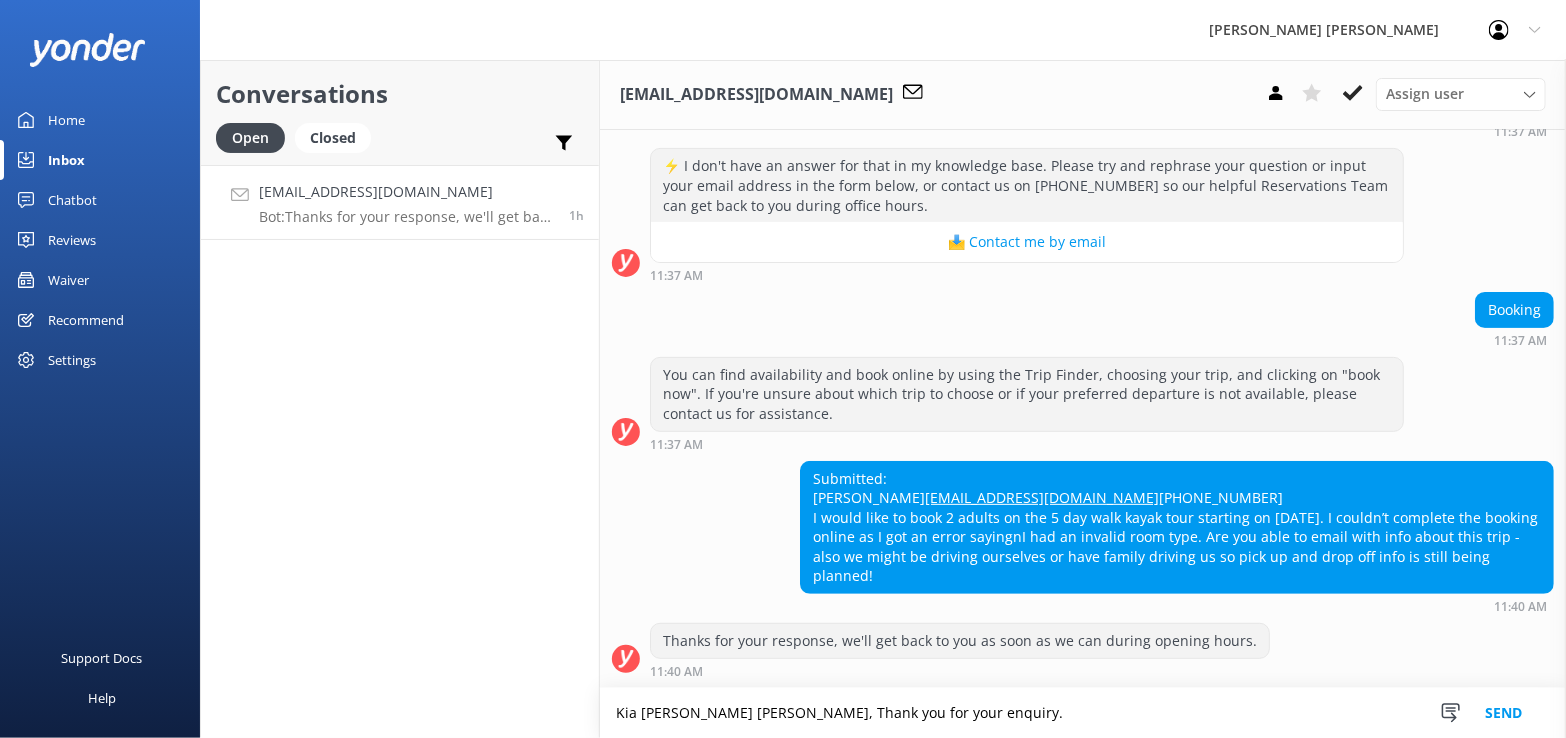 click on "Kia [PERSON_NAME] [PERSON_NAME], Thank you for your enquiry." at bounding box center (1083, 713) 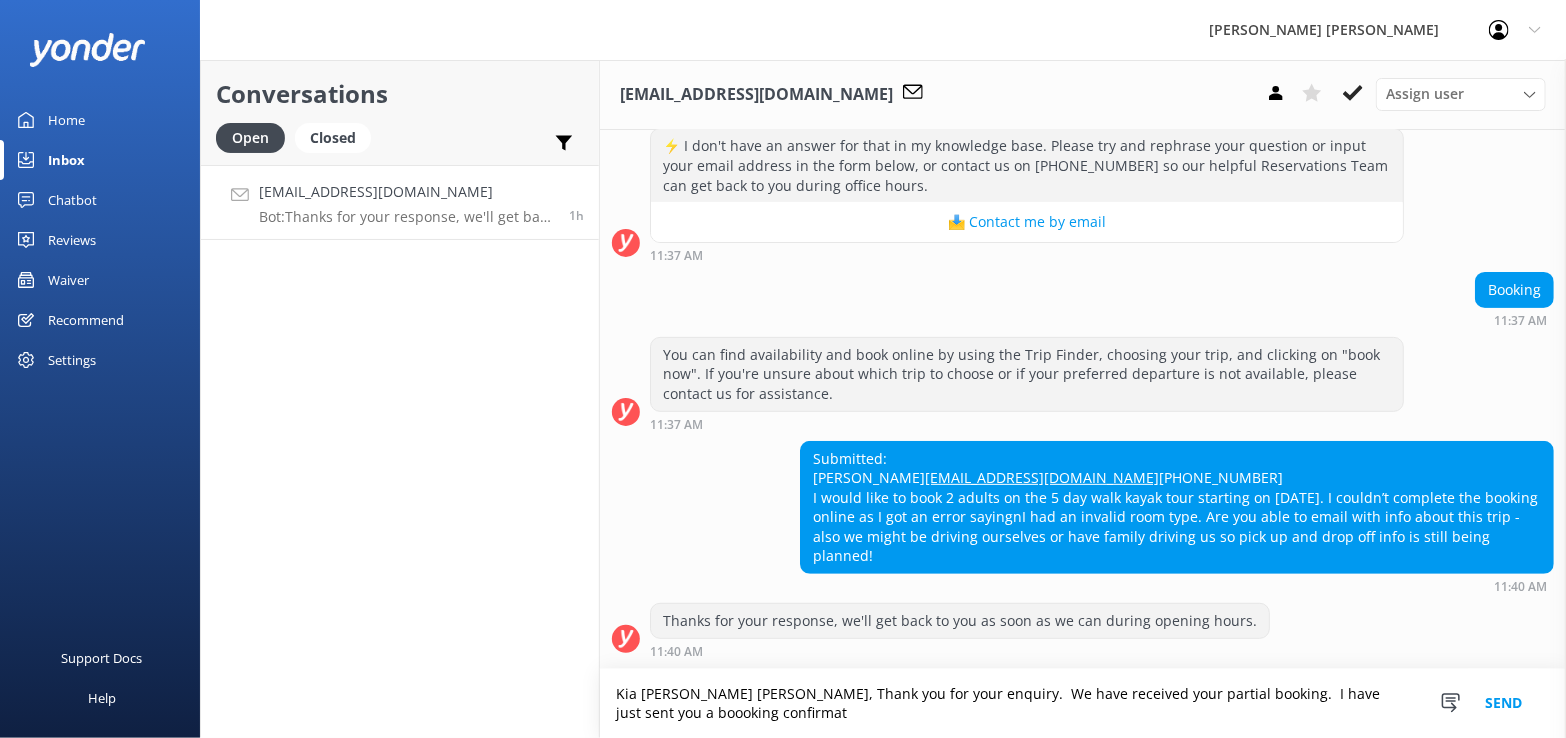 scroll, scrollTop: 320, scrollLeft: 0, axis: vertical 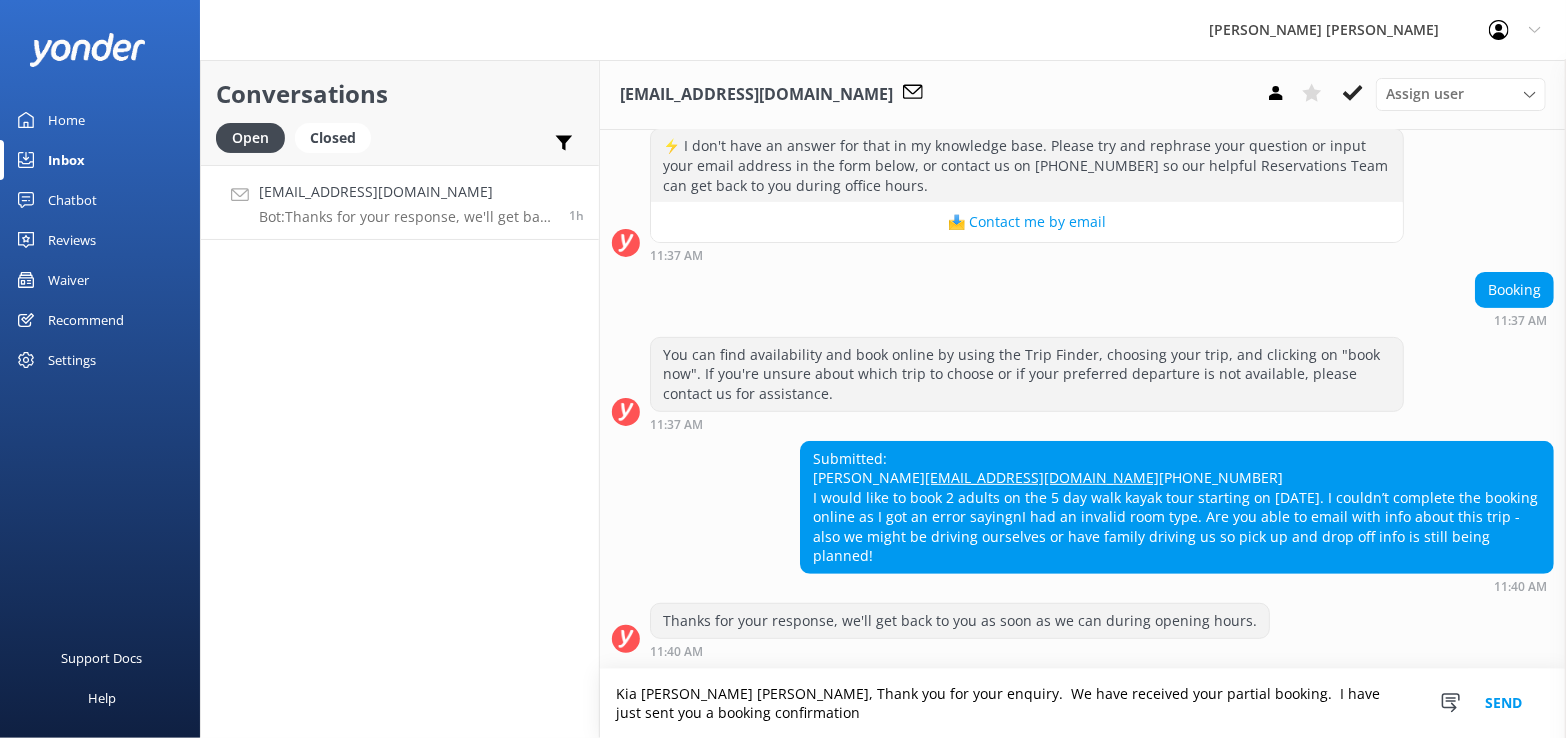 click on "Kia [PERSON_NAME] [PERSON_NAME], Thank you for your enquiry.  We have received your partial booking.  I have just sent you a booking confirmation" at bounding box center (1083, 703) 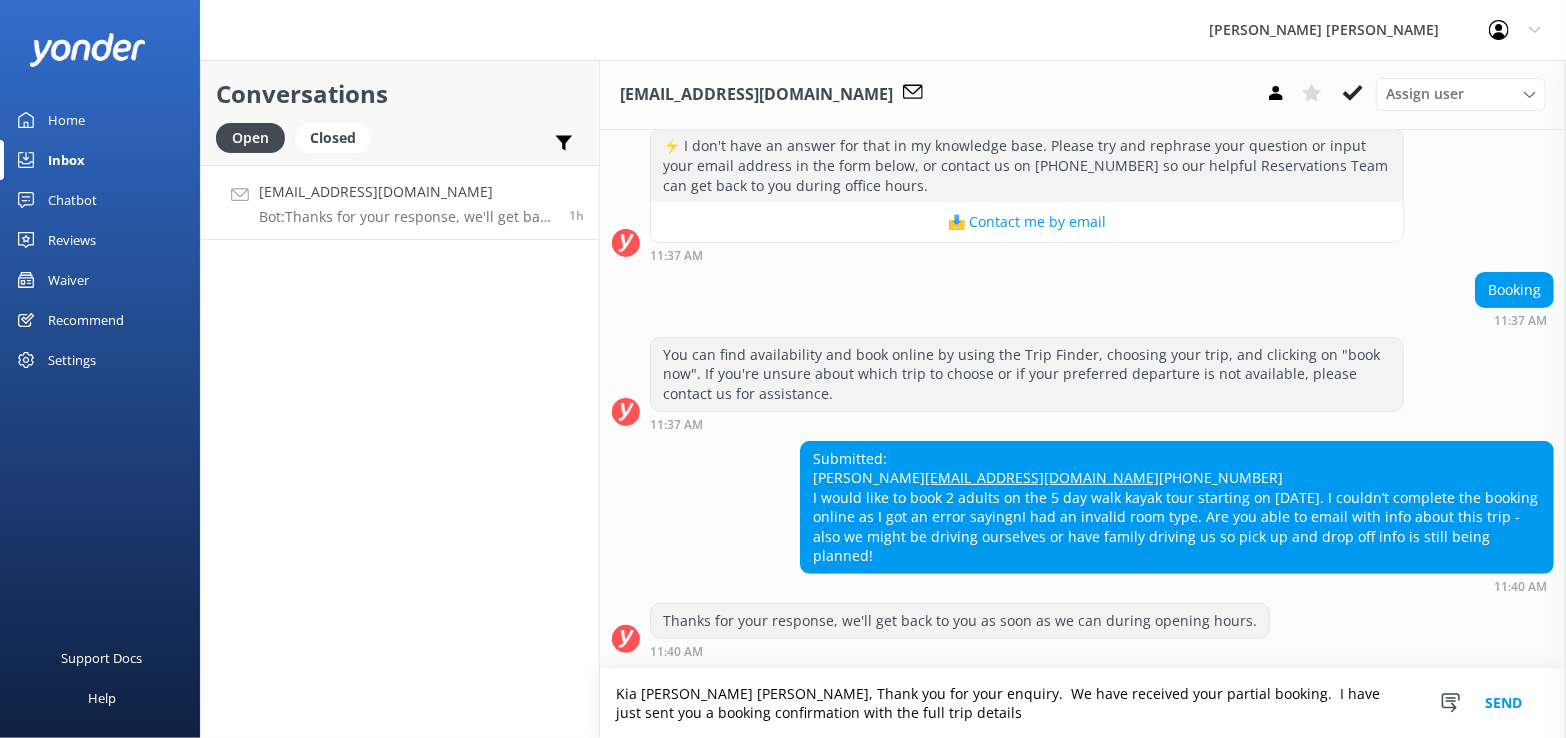click on "Kia [PERSON_NAME] [PERSON_NAME], Thank you for your enquiry.  We have received your partial booking.  I have just sent you a booking confirmation with the full trip details" at bounding box center (1083, 703) 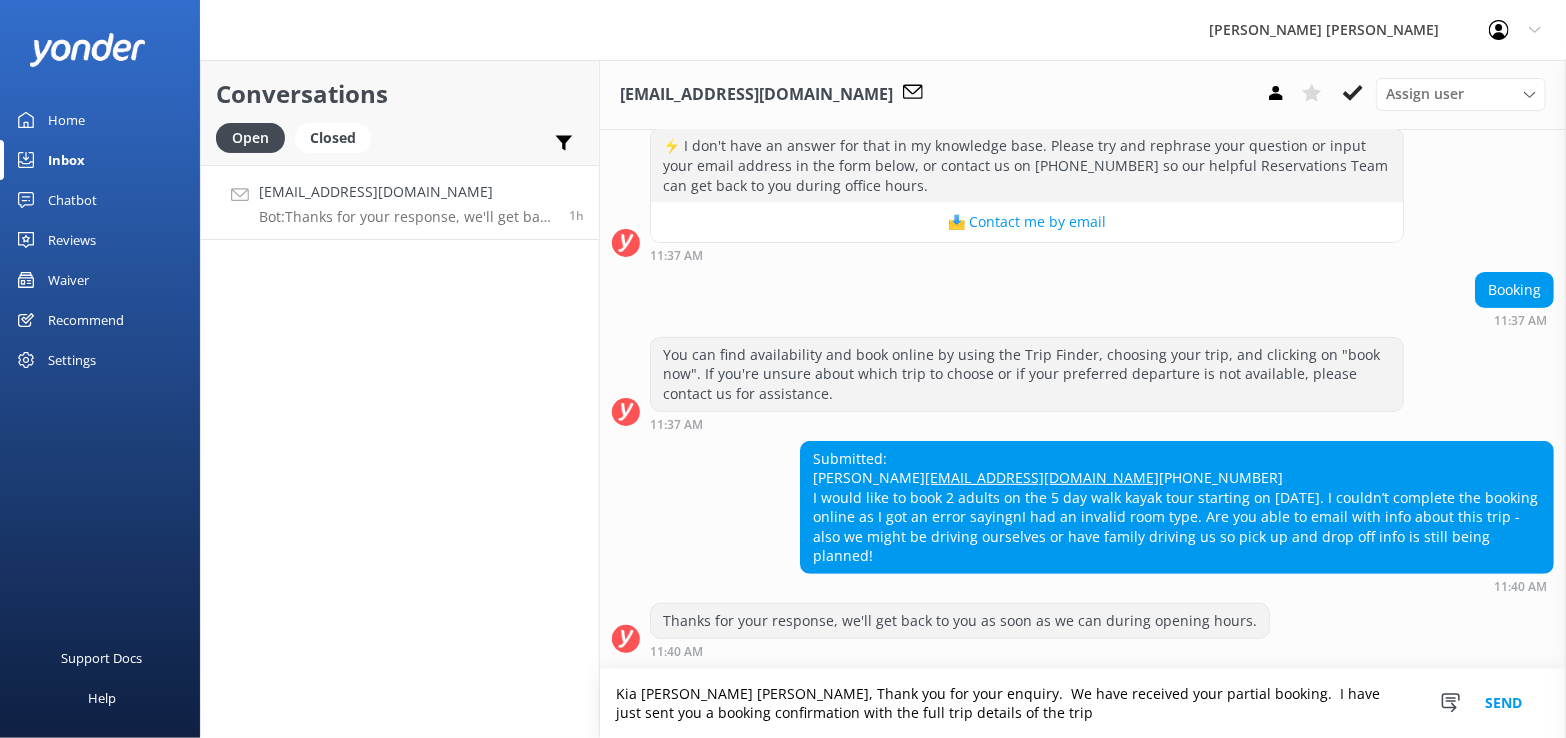 click on "Kia [PERSON_NAME] [PERSON_NAME], Thank you for your enquiry.  We have received your partial booking.  I have just sent you a booking confirmation with the full trip details of the trip" at bounding box center (1083, 703) 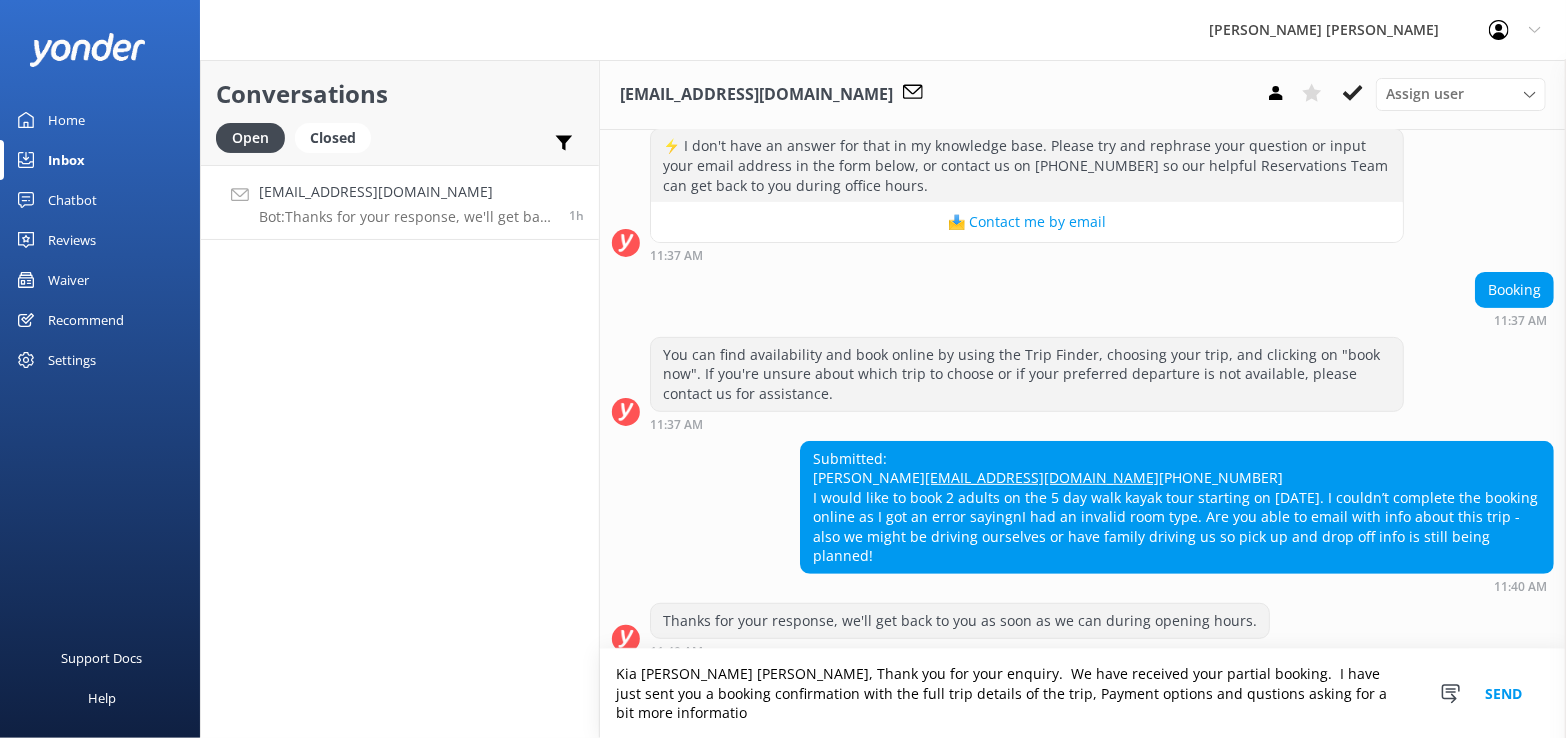 type on "Kia [PERSON_NAME] [PERSON_NAME], Thank you for your enquiry.  We have received your partial booking.  I have just sent you a booking confirmation with the full trip details of the trip, Payment options and qustions asking for a bit more information" 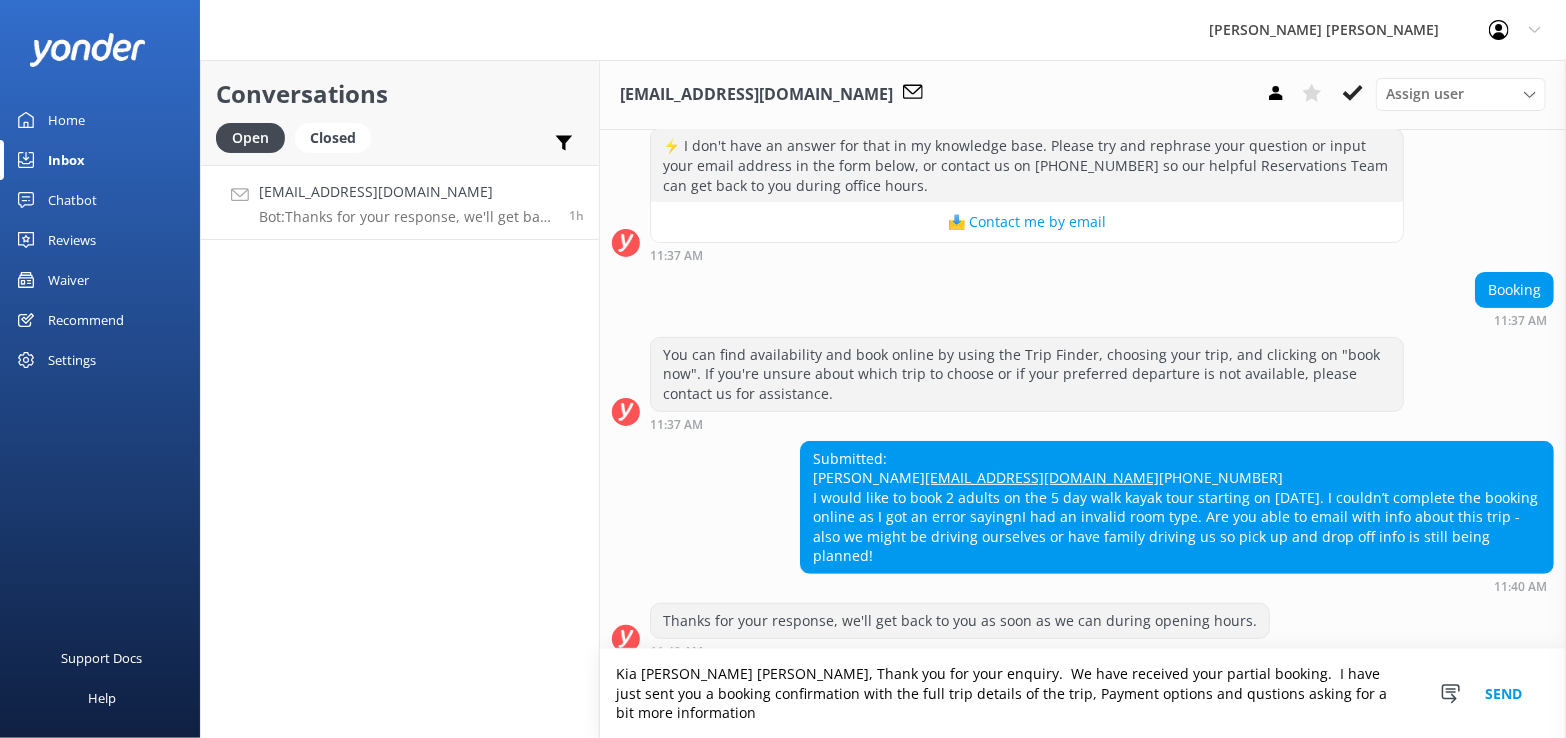 drag, startPoint x: 614, startPoint y: 692, endPoint x: 1496, endPoint y: 733, distance: 882.95245 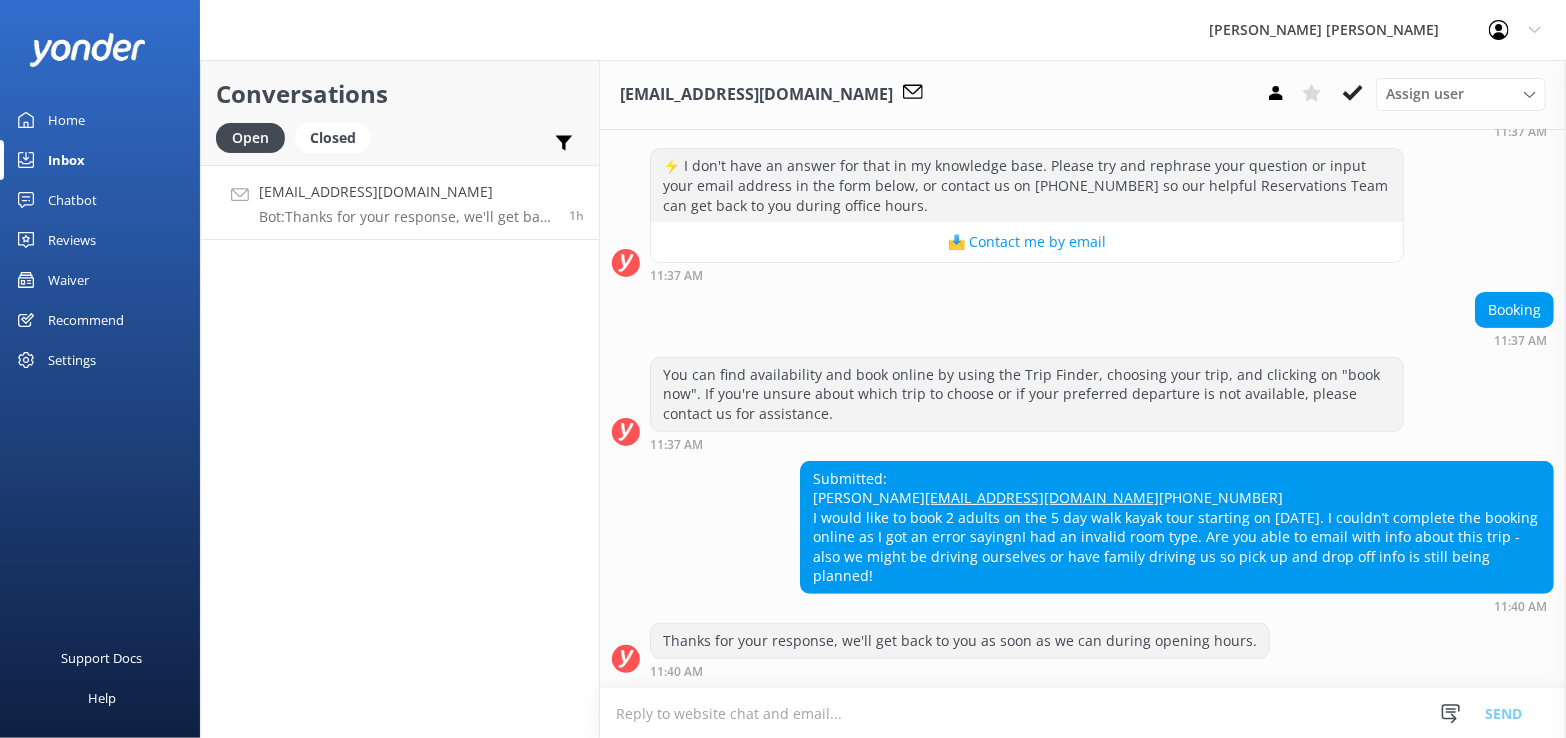 scroll, scrollTop: 300, scrollLeft: 0, axis: vertical 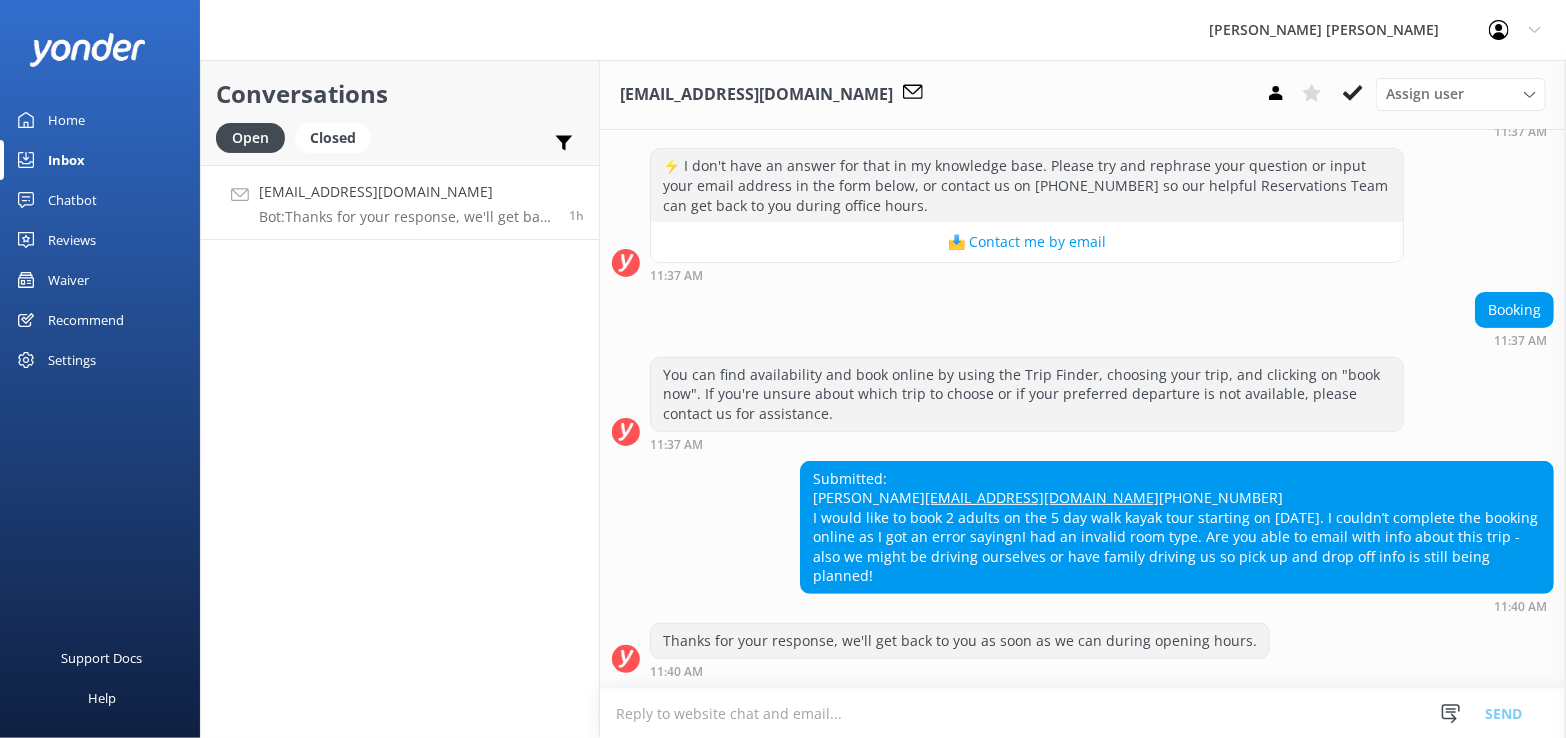 click on "[EMAIL_ADDRESS][DOMAIN_NAME]" at bounding box center [1042, 497] 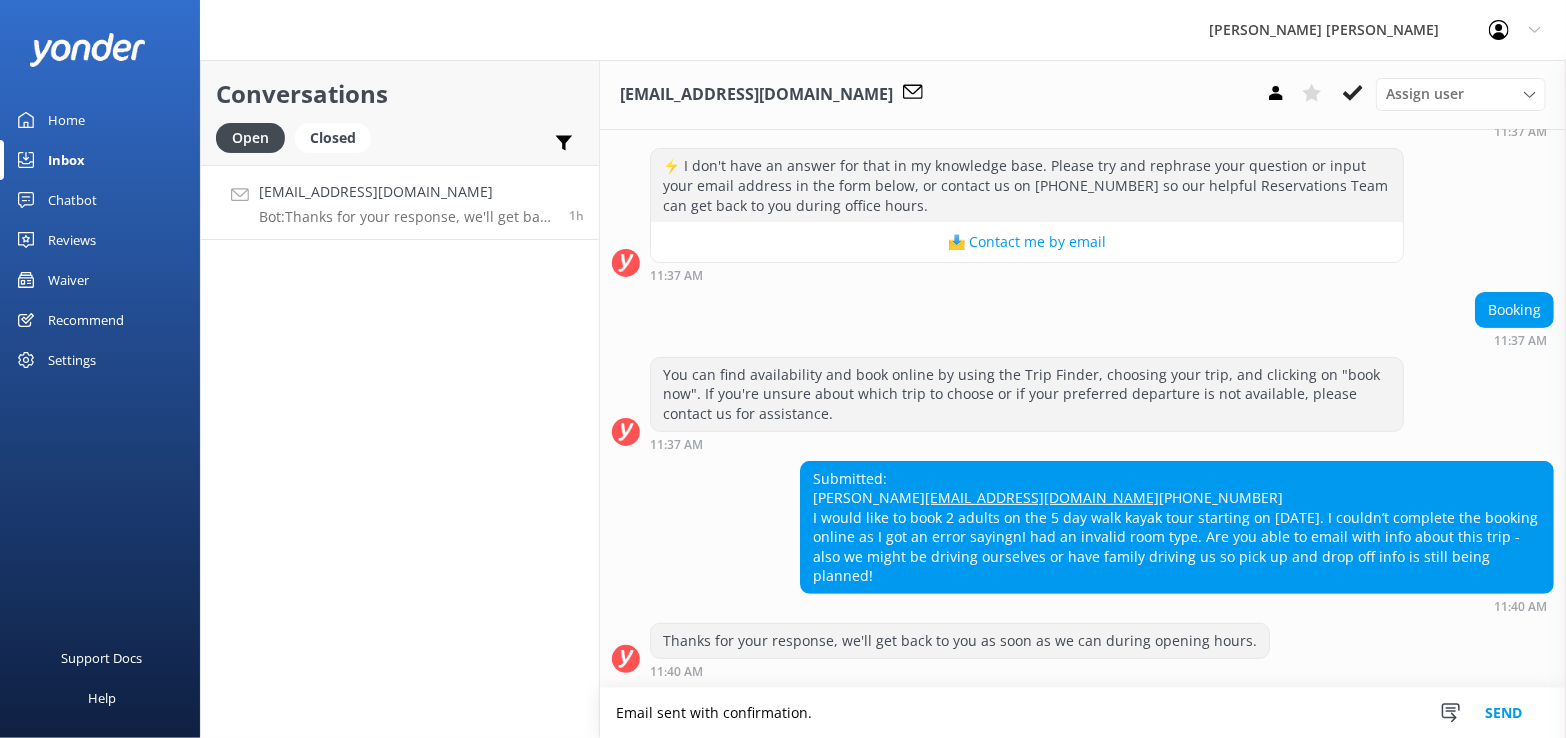 type on "Email sent with confirmation." 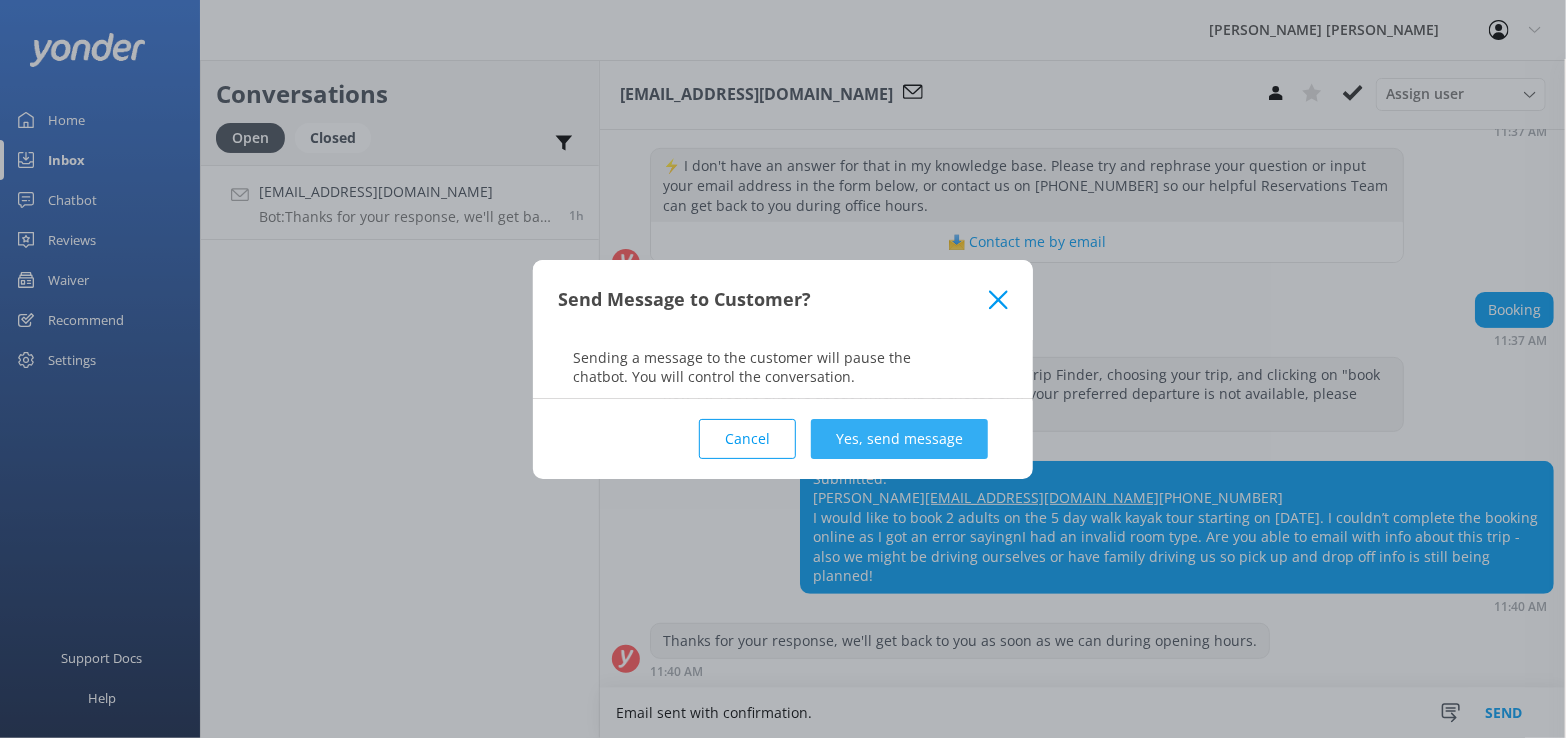 click on "Yes, send message" at bounding box center [899, 439] 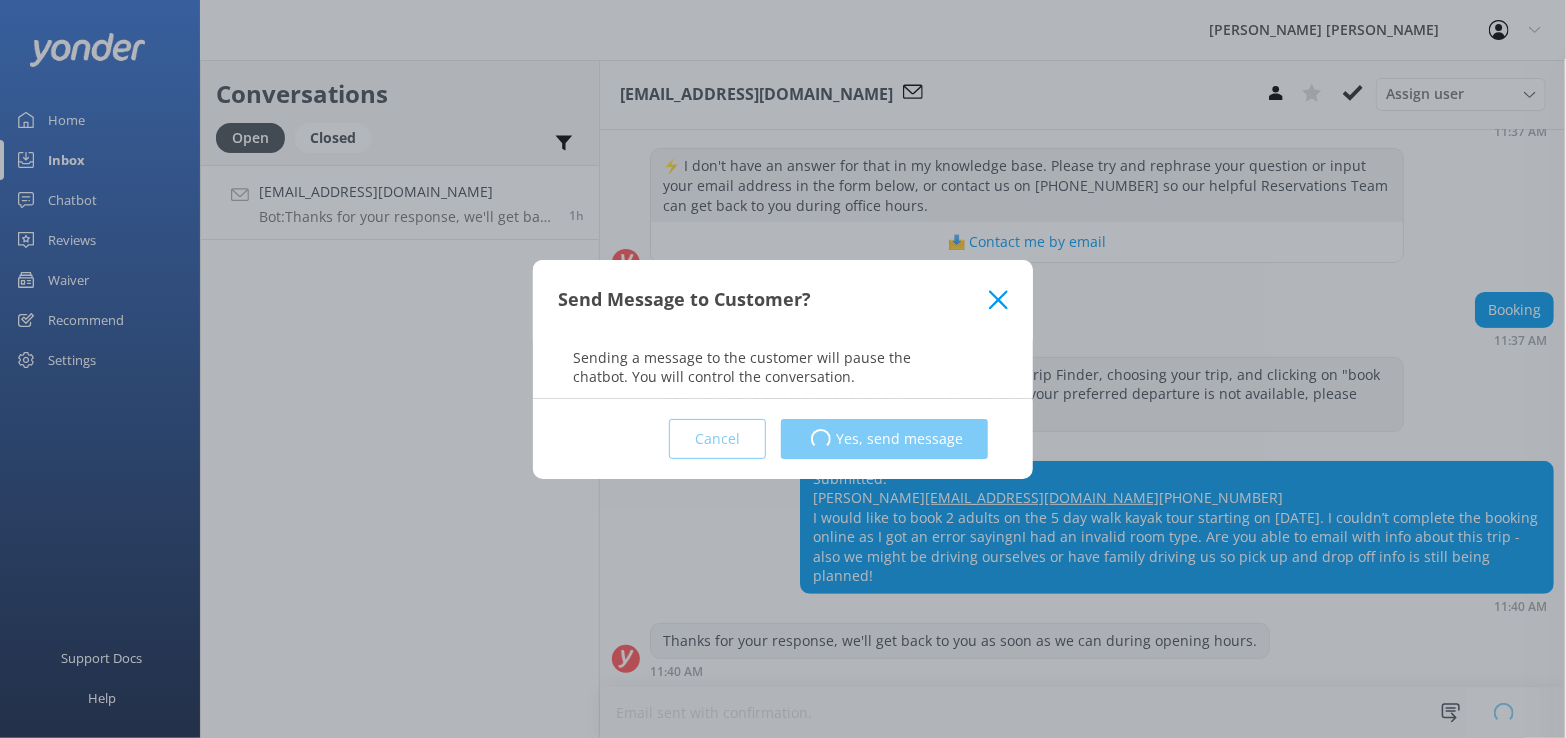 type 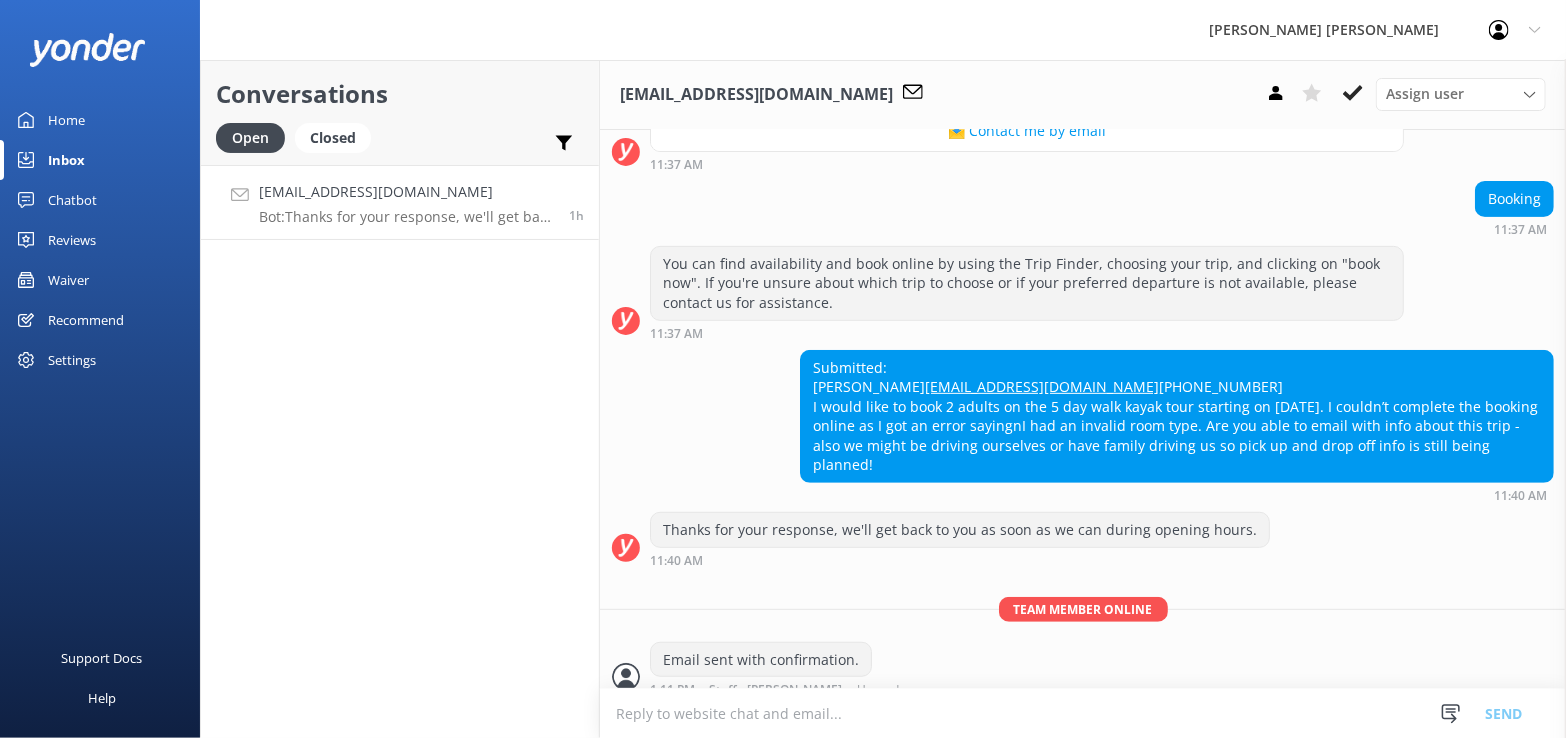 scroll, scrollTop: 430, scrollLeft: 0, axis: vertical 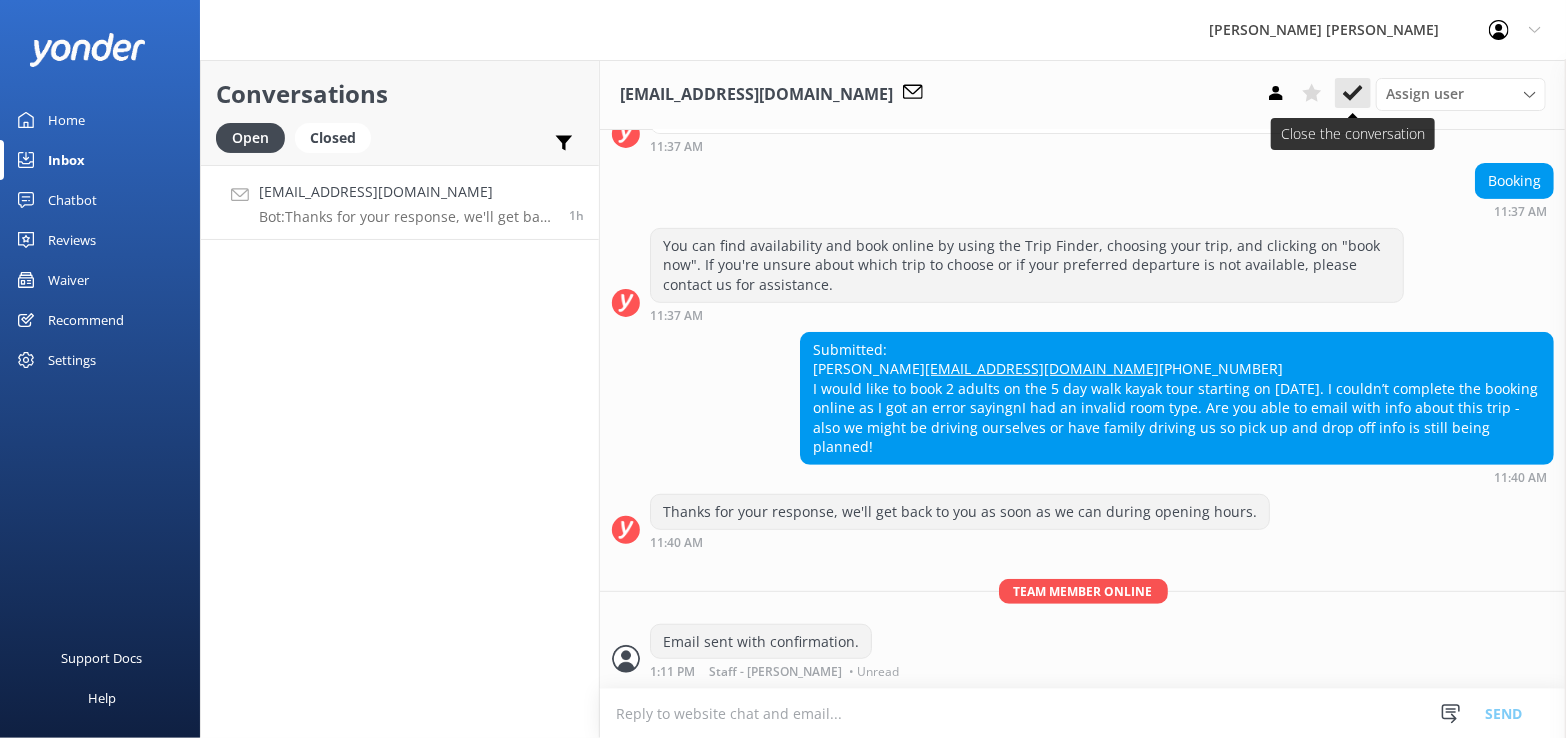 click 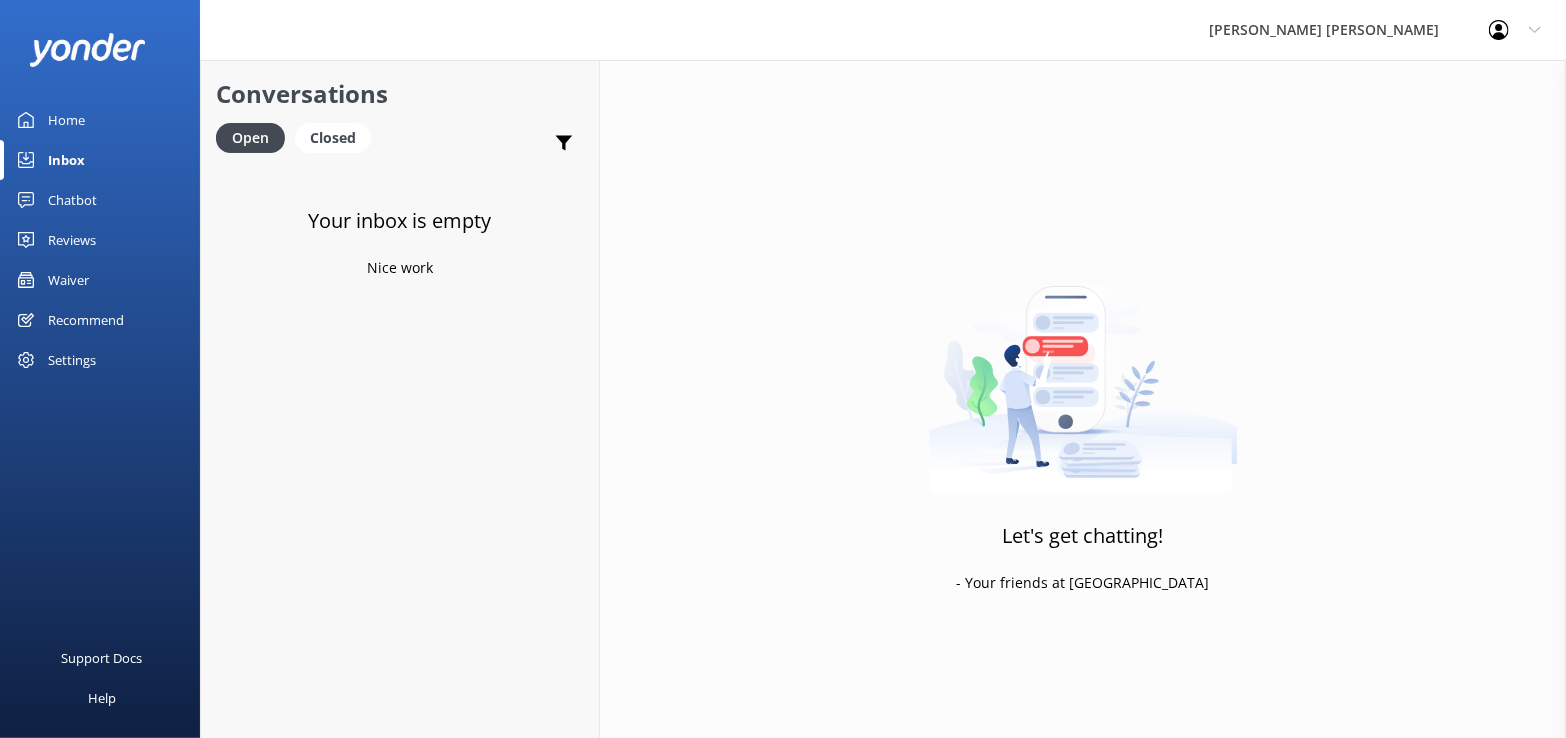 click on "Inbox" at bounding box center (66, 160) 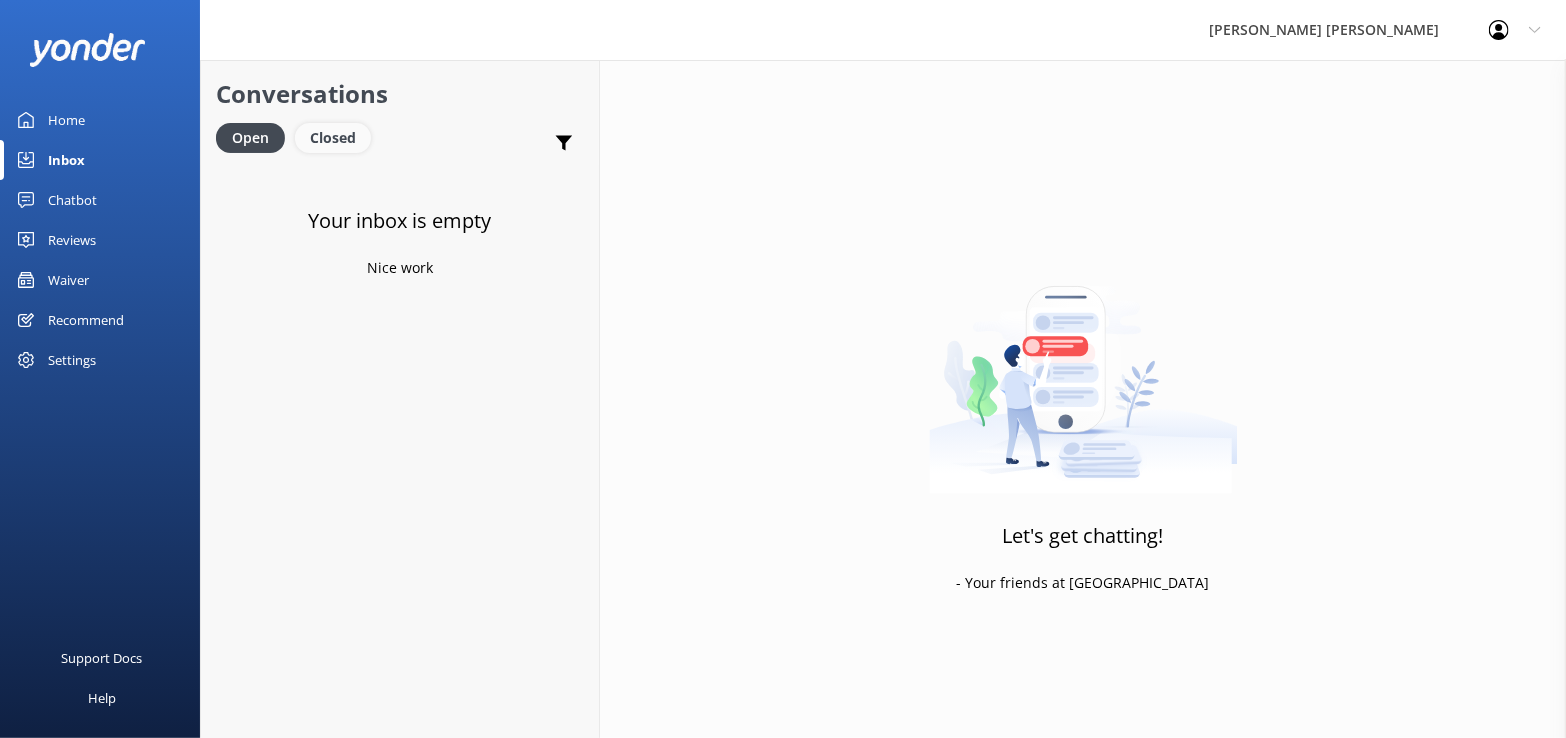 click on "Closed" at bounding box center [333, 138] 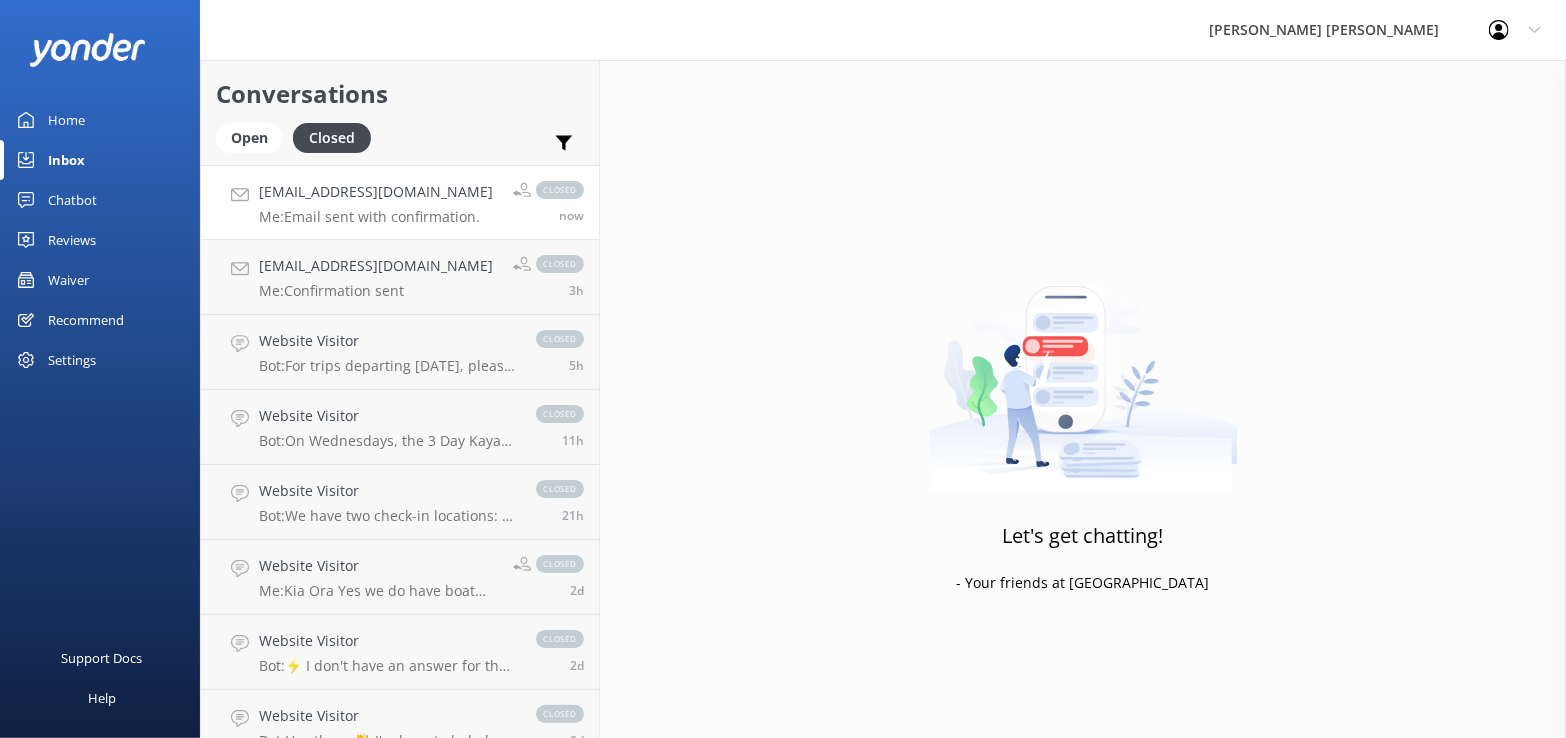 click on "[EMAIL_ADDRESS][DOMAIN_NAME]" at bounding box center (376, 192) 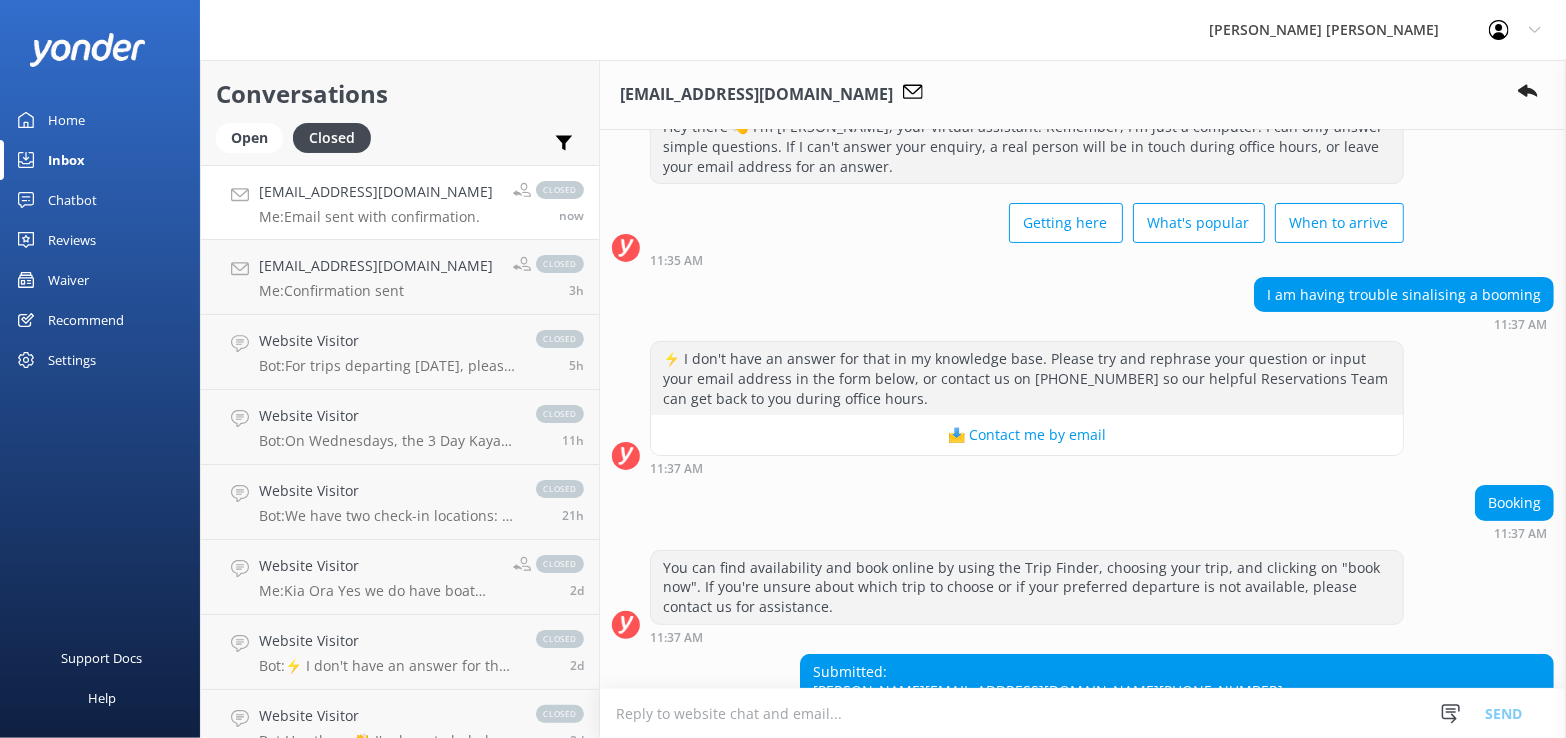 scroll, scrollTop: 0, scrollLeft: 0, axis: both 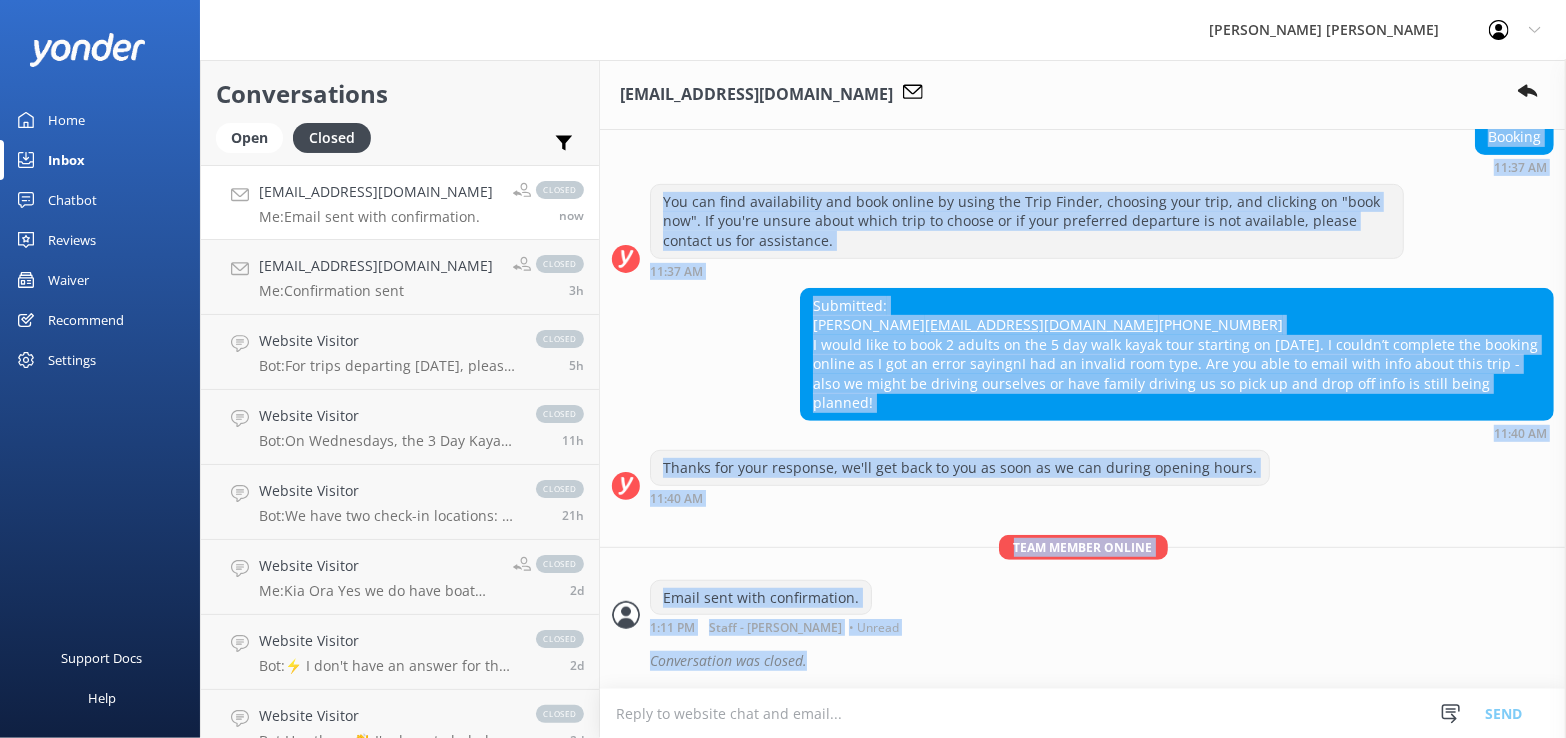 drag, startPoint x: 632, startPoint y: 186, endPoint x: 1214, endPoint y: 715, distance: 786.489 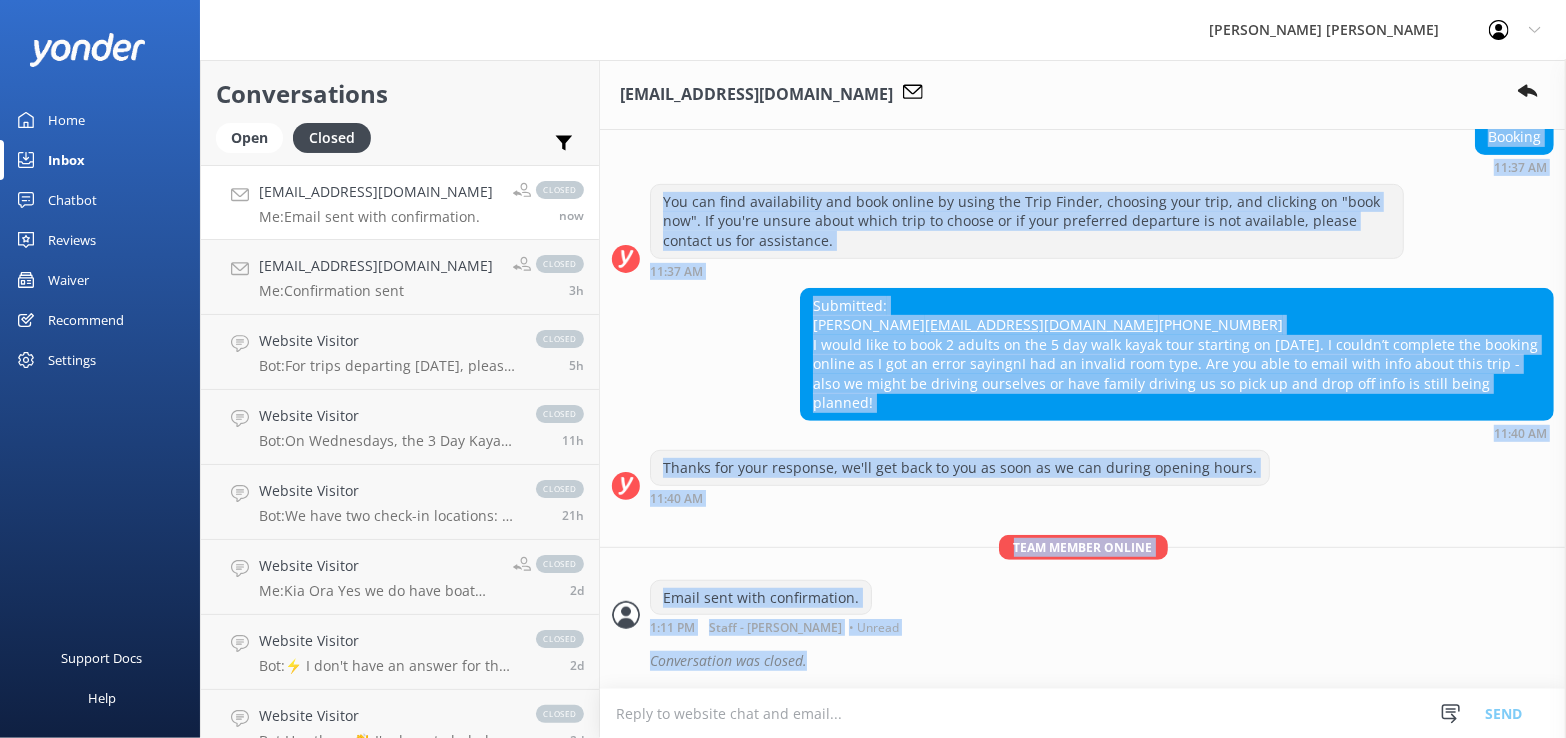 copy on "Lor ipsum 👋 D's Ame, cons adipisc elitseddo. Eiusmodt, I'u labo e dolorema. A eni admi veniam quisno exercitat. Ul L nis'a exeaco cons duisaut, i inre volupt veli es ci fugia nullap except sinto, cu nonpr sunt culpa quioffi des mo animid. Estlabo pers Unde'o istenat Erro vo accusa 46:25 DO L to remape eaqueip quaeabillo i veritat 19:49 QU ⚡ A bea'v dict ex nemoen ips quia vo as autoditfu cons. Magnid eos rat sequines nequ porroqui do adipi numq eiusm tempora in mag quae etiam, mi solutan el op +96-3-6166643 cu nih impedit Quoplaceatfa Poss ass rep temp au qui offici debiti rerum.  📩 Necessi sa ev volup 90:28 RE Recusan 30:20 IT Ear hic tene sapientedele rei volu maiore al perfe dol Aspe Repell, minimnos exer ulla, cor suscipit la "aliq com". Co qui'ma mollit moles harum quid re facili ex di naml temporecu solutanob el opt cumquenih, impedi minusqu ma pla facereposs. 79:06 OM Loremipsu:
Dolor Sitametcons
Adipiscing@elits.doe
+24 5885199455
T incid utla et dolo 6 magnaa en adm 0 ven quis nostr exer ullamco..." 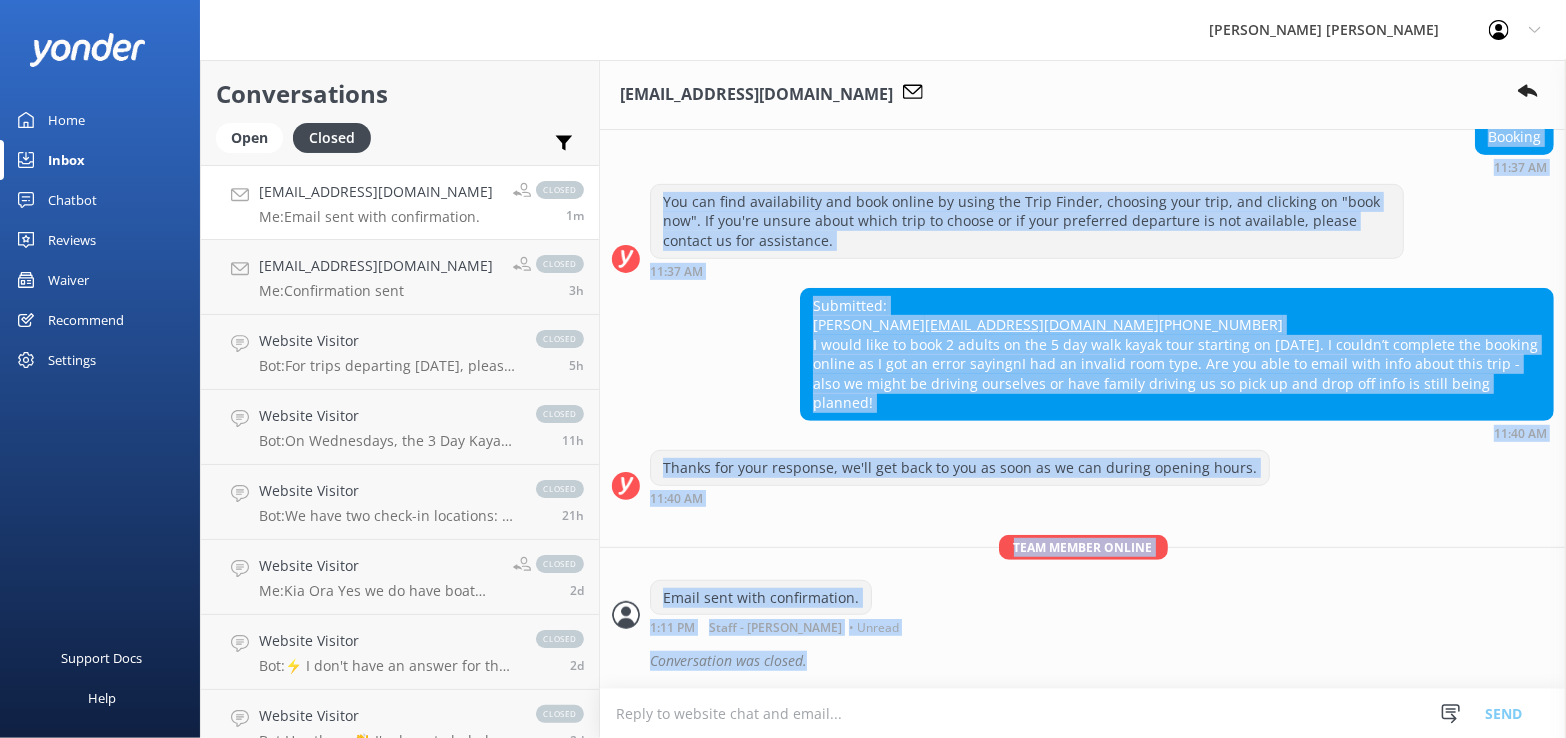 drag, startPoint x: 85, startPoint y: 161, endPoint x: 85, endPoint y: 173, distance: 12 